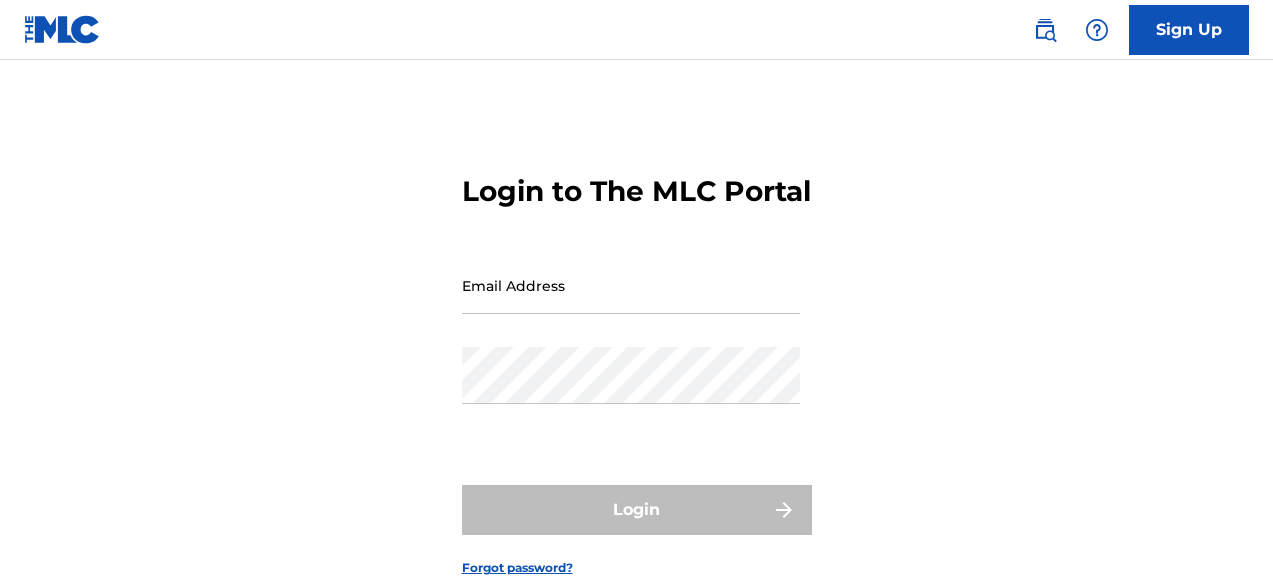 scroll, scrollTop: 0, scrollLeft: 0, axis: both 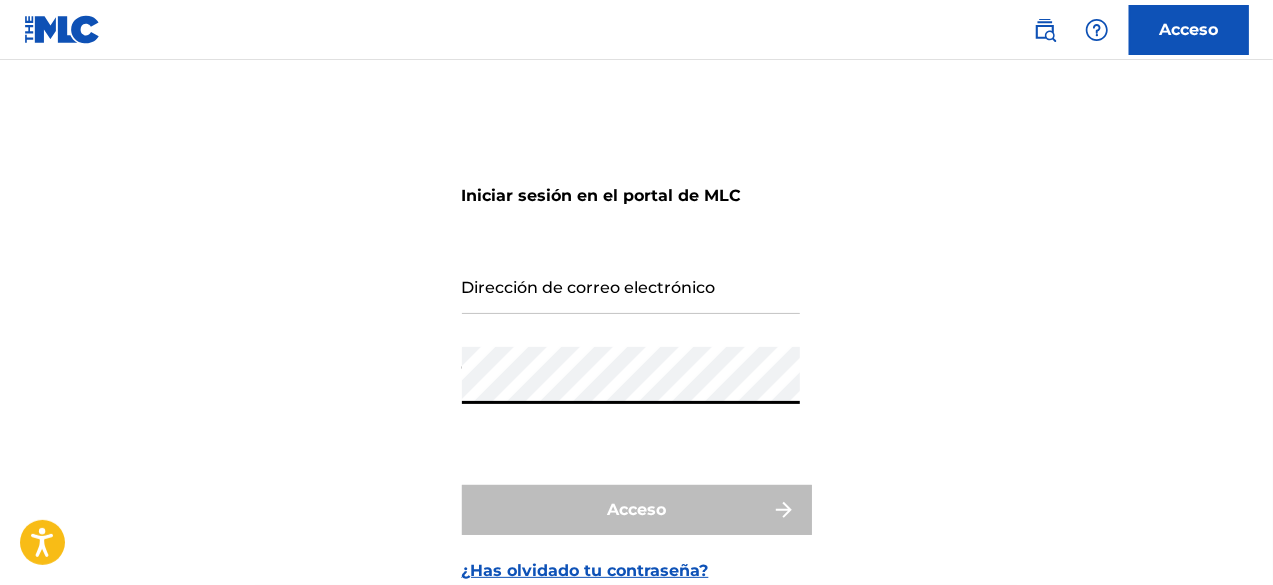 type on "[EMAIL_ADDRESS][DOMAIN_NAME]" 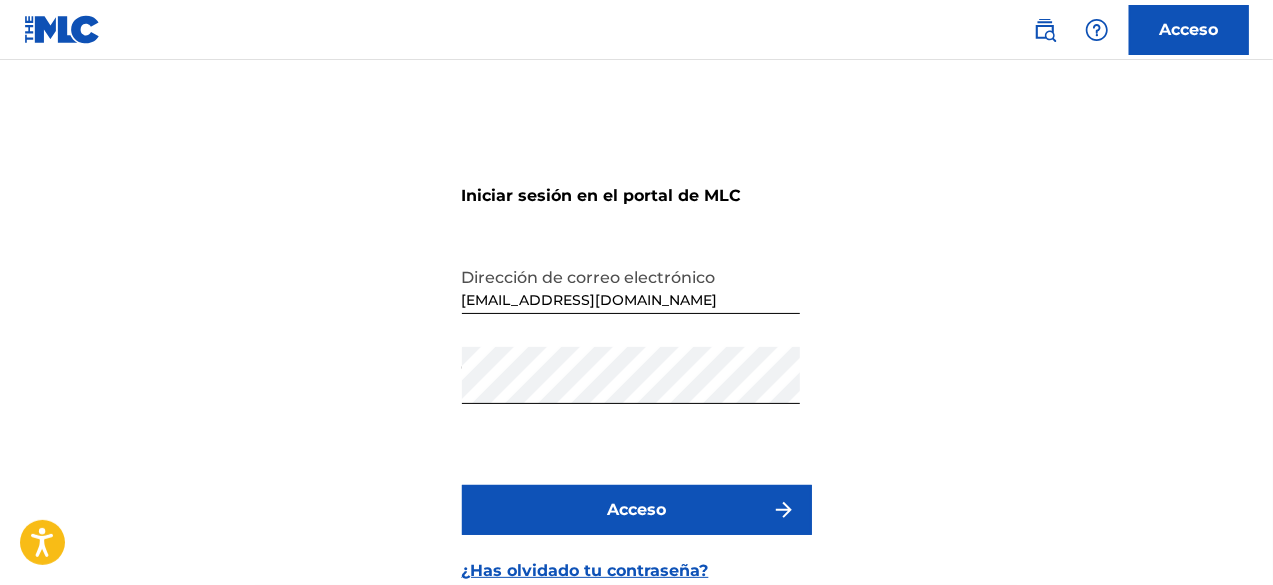 click on "Acceso" at bounding box center [637, 510] 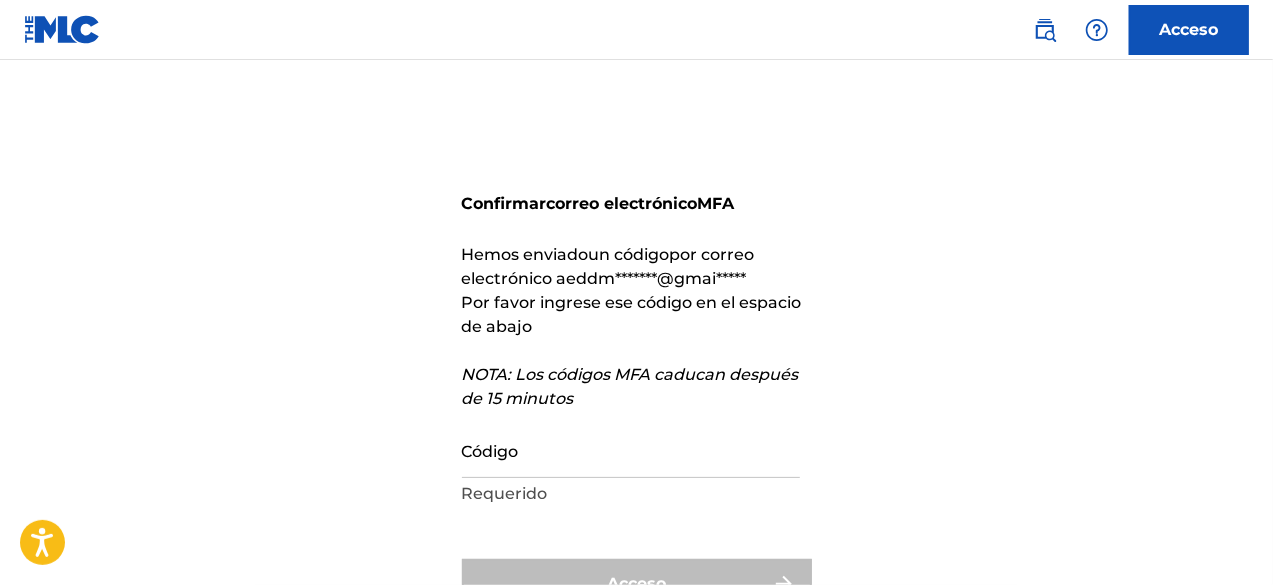 click on "Código" at bounding box center [631, 449] 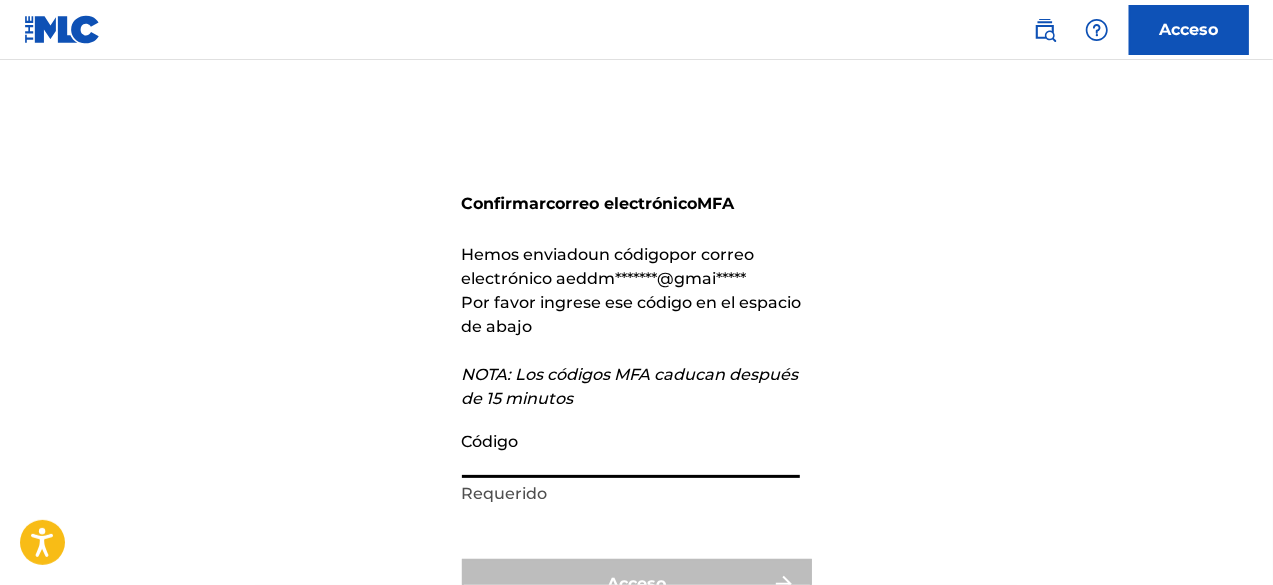 paste on "768727" 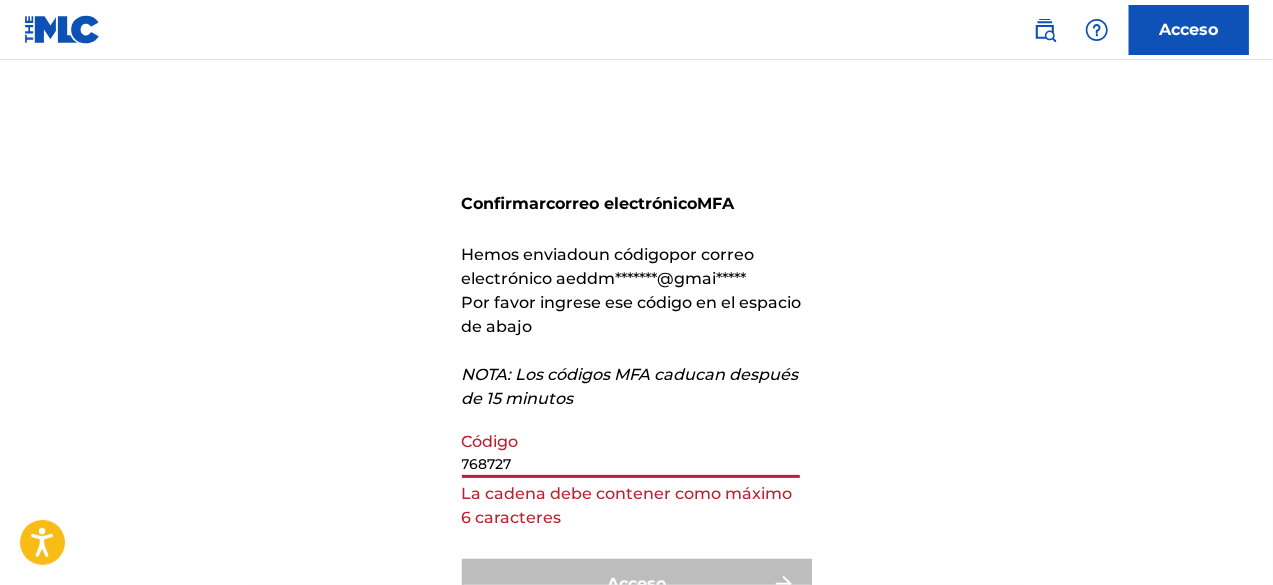 click on "768727" at bounding box center [631, 449] 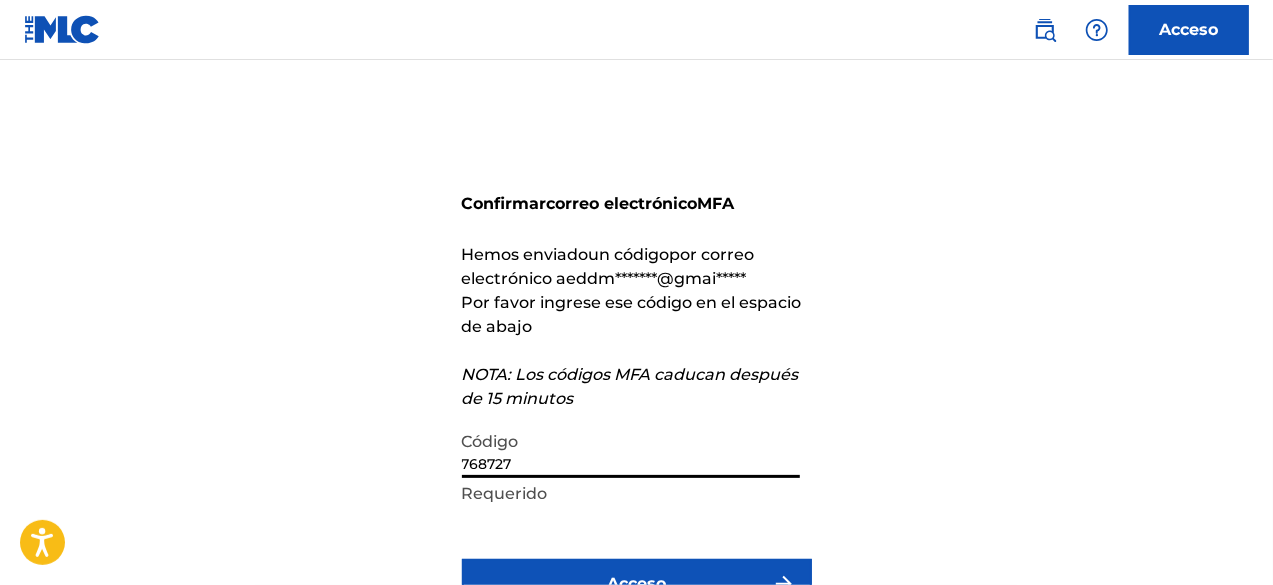 type on "768727" 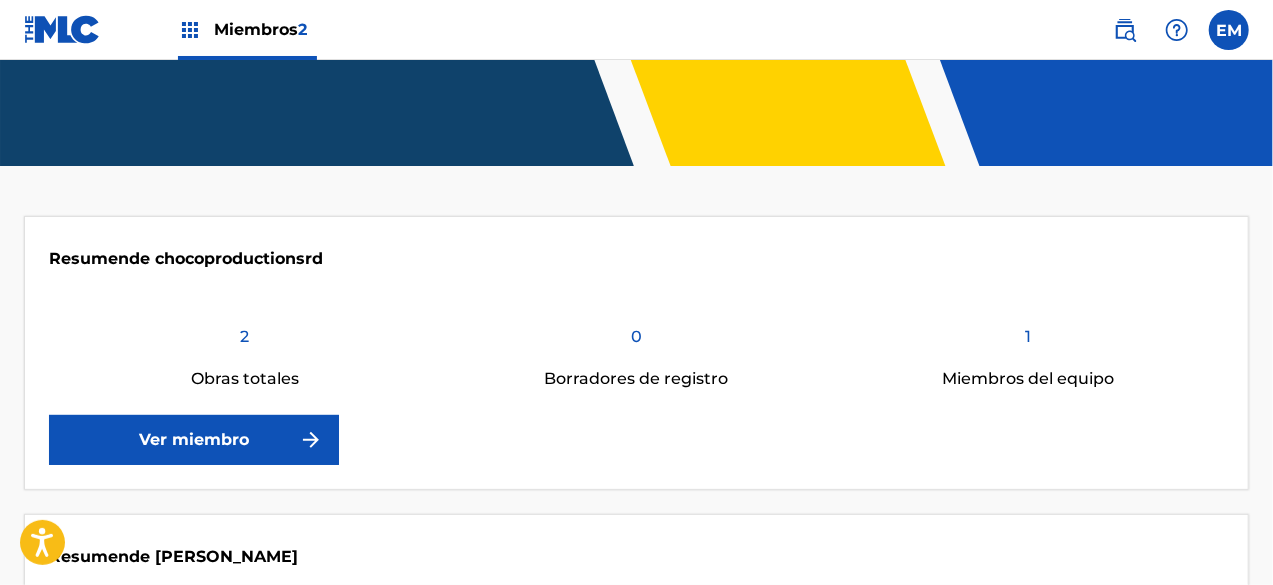 scroll, scrollTop: 500, scrollLeft: 0, axis: vertical 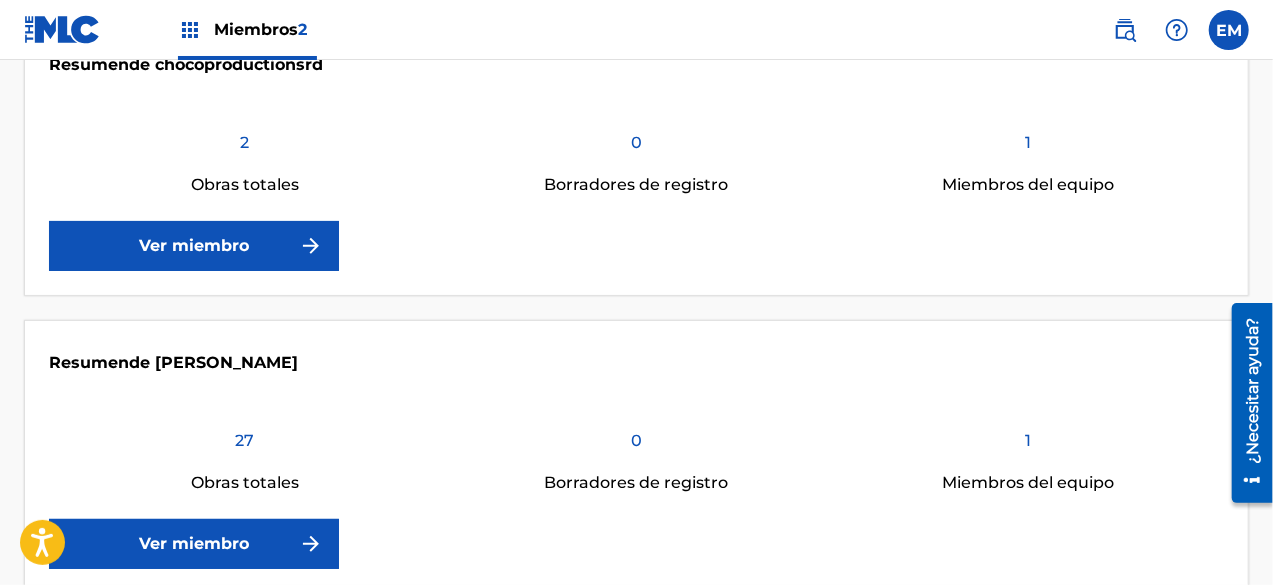 click on "Ver miembro" at bounding box center [194, 544] 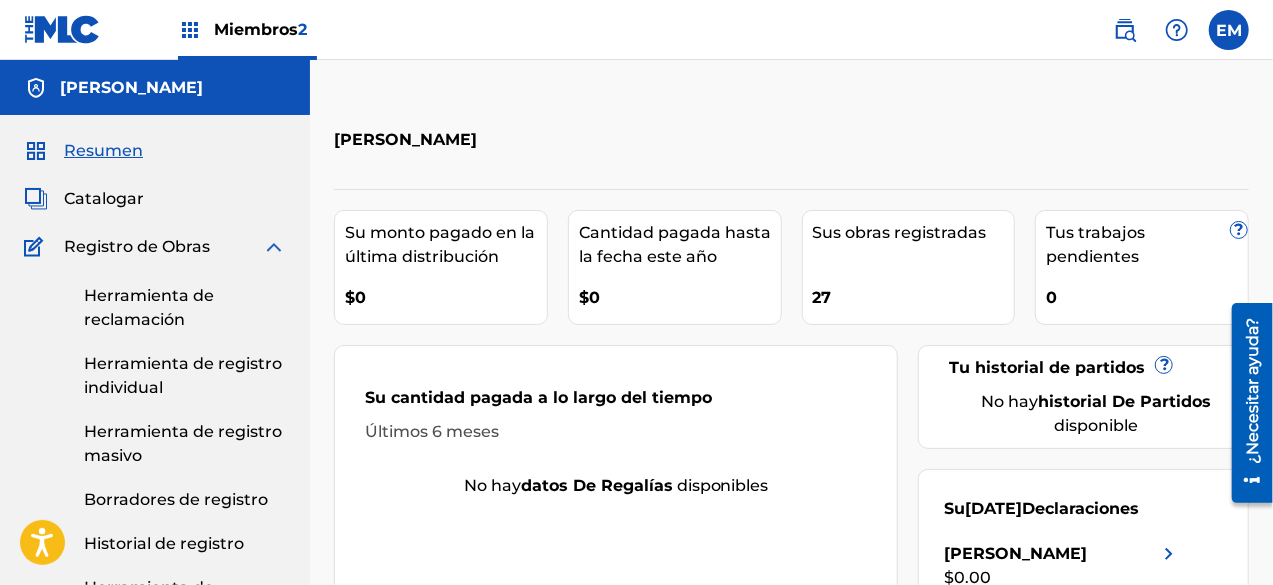 scroll, scrollTop: 100, scrollLeft: 0, axis: vertical 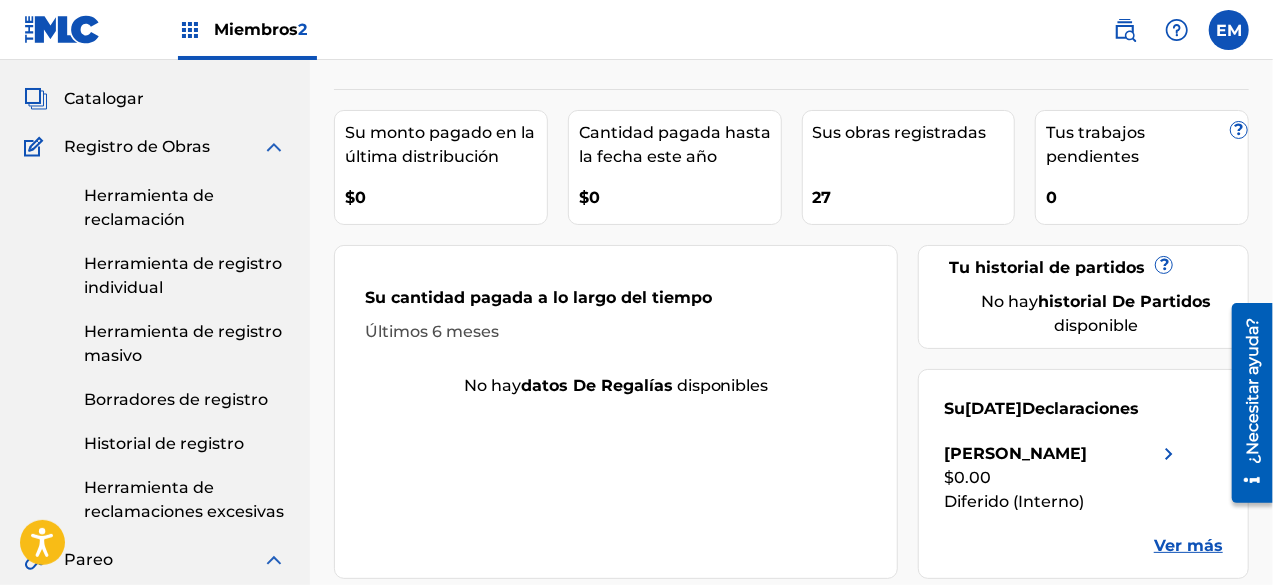 click on "Diferido (Interno)" at bounding box center (1014, 501) 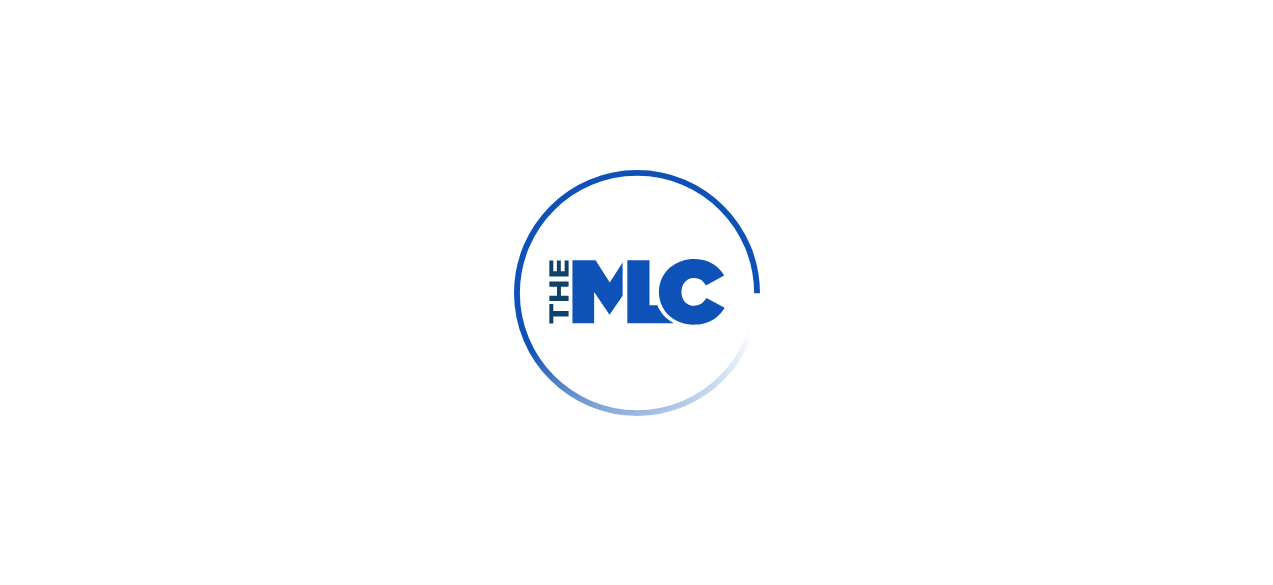 scroll, scrollTop: 0, scrollLeft: 0, axis: both 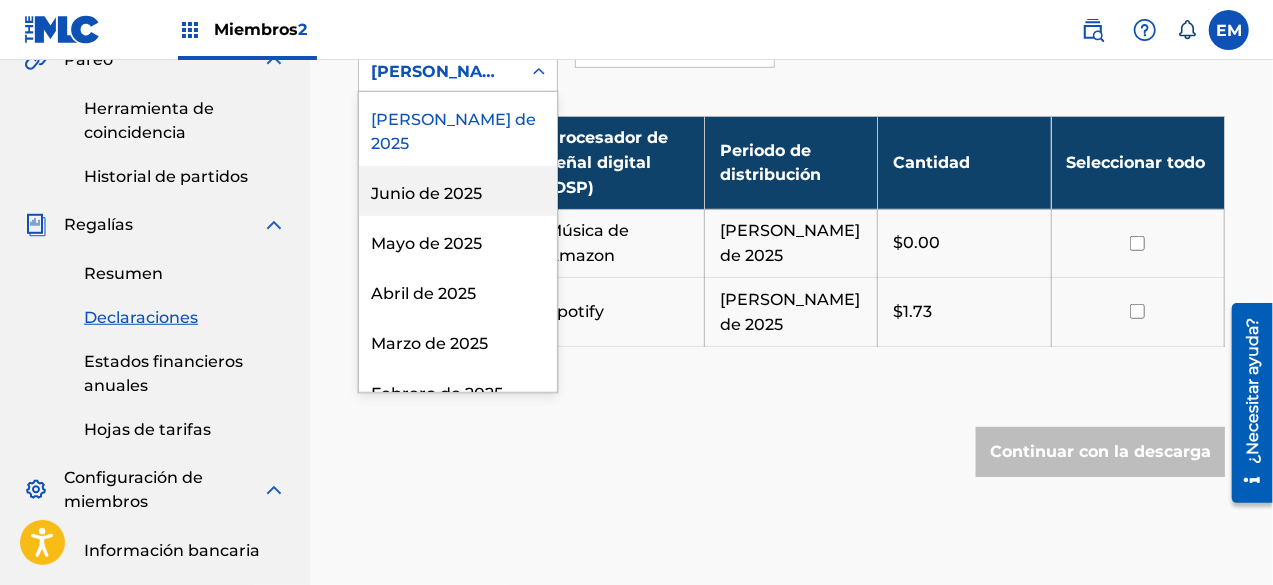 click on "Junio de 2025" at bounding box center (458, 191) 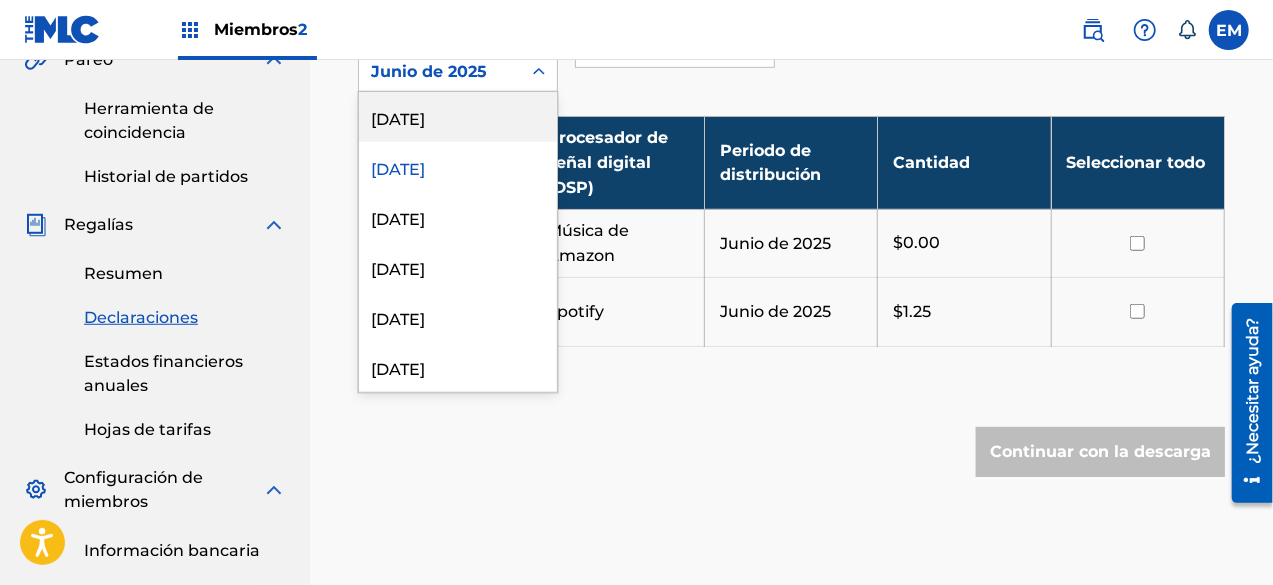 click at bounding box center [539, 72] 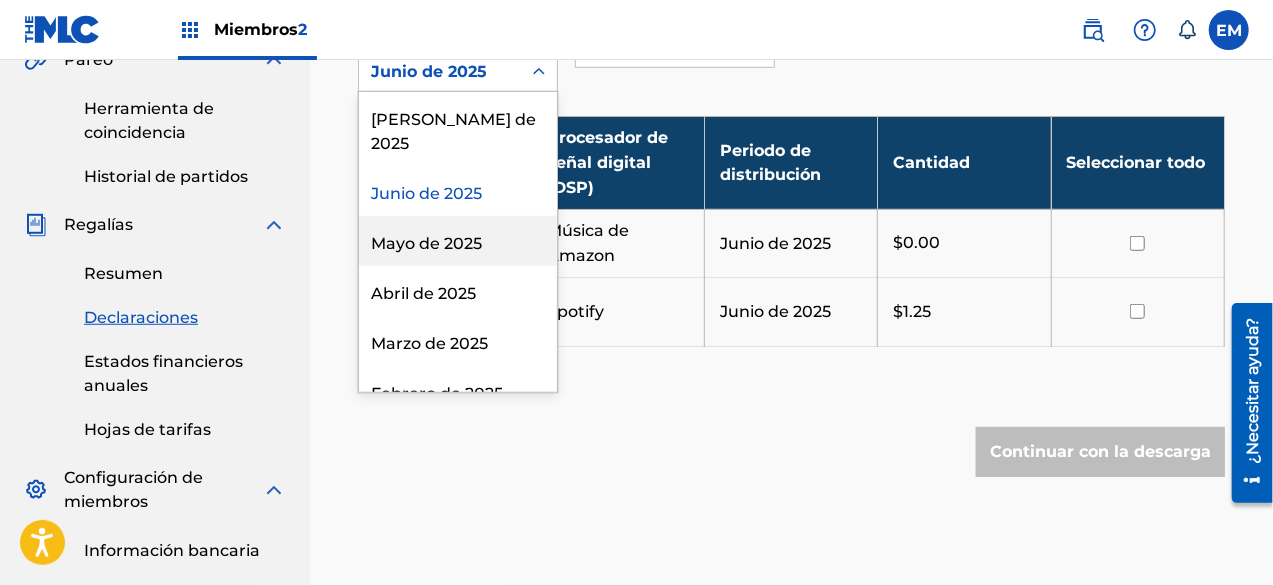 click on "Mayo de 2025" at bounding box center [426, 243] 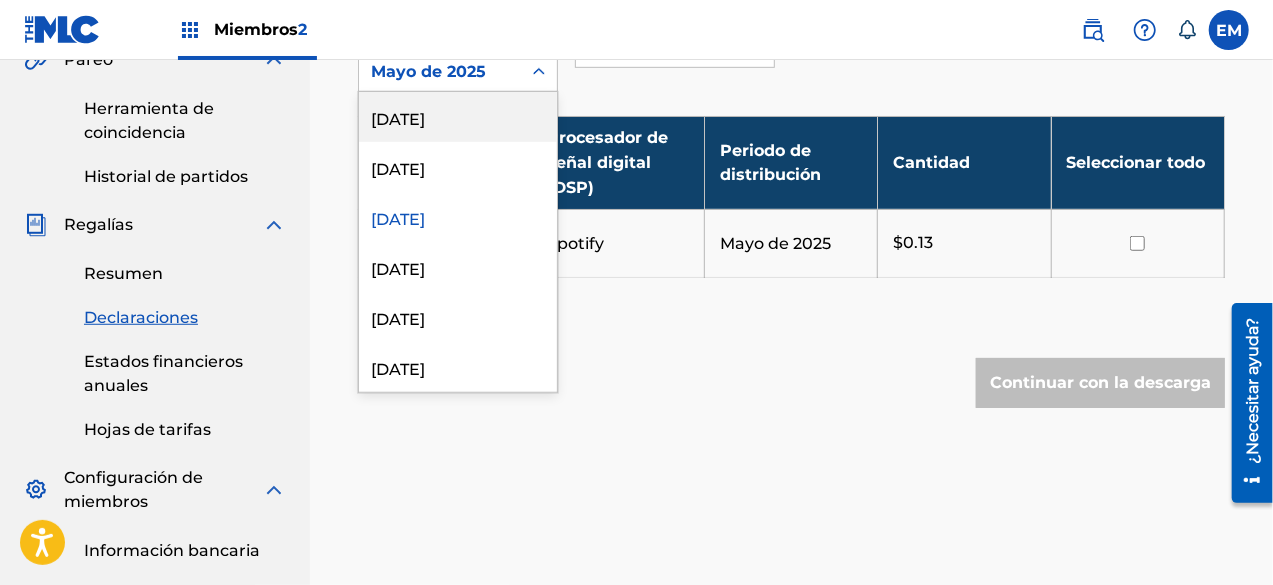 click 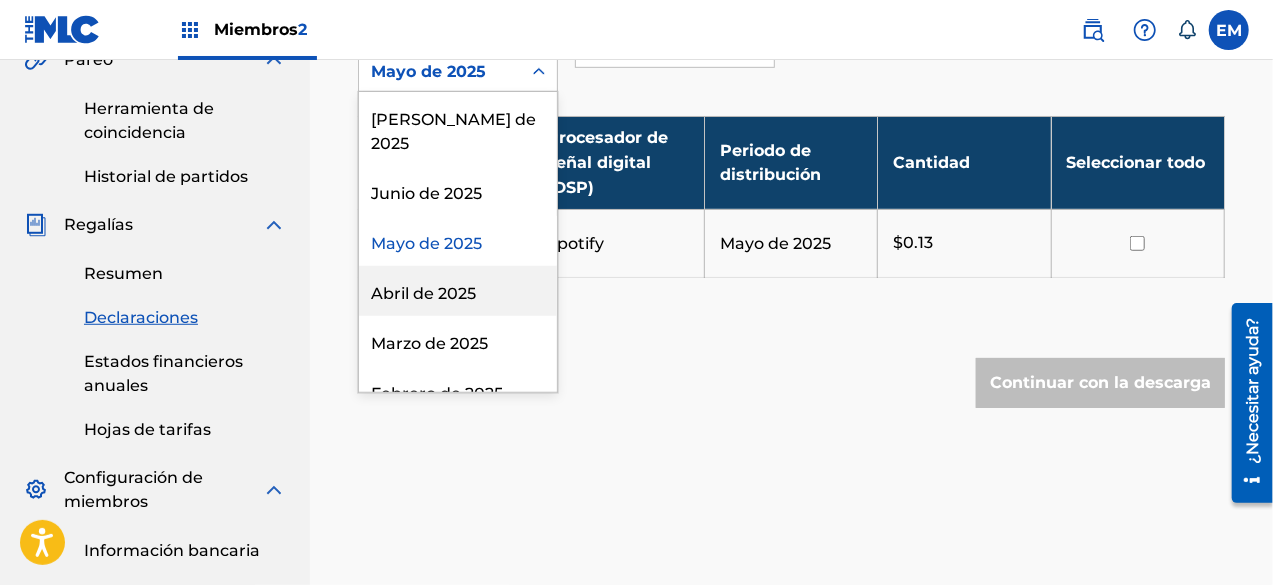 click on "Abril de 2025" at bounding box center (423, 293) 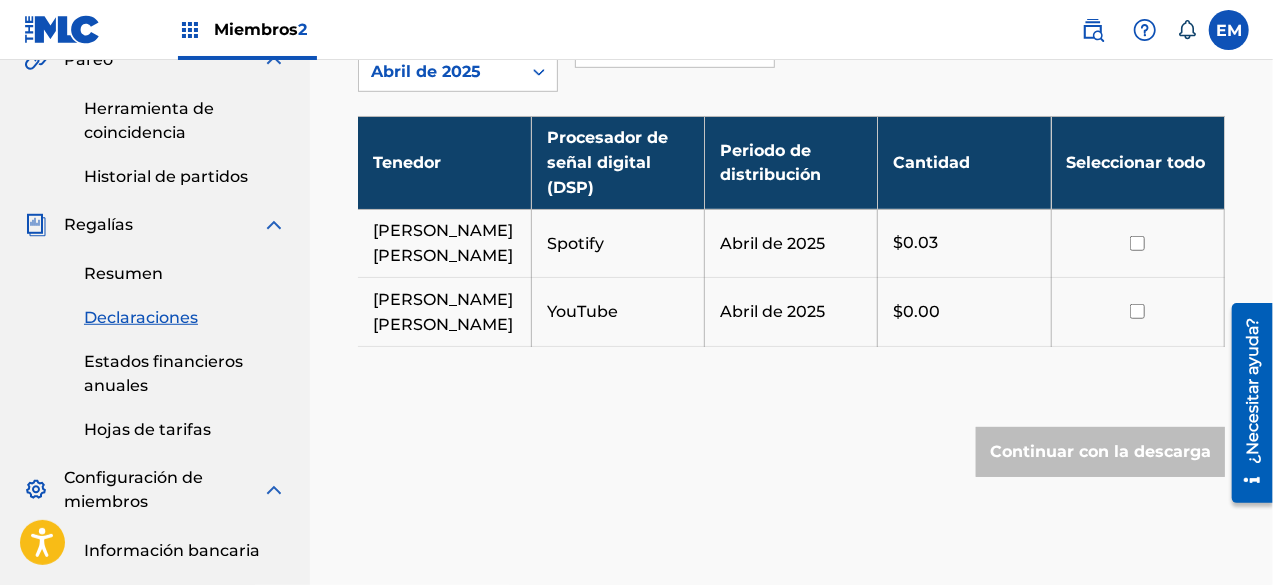 click 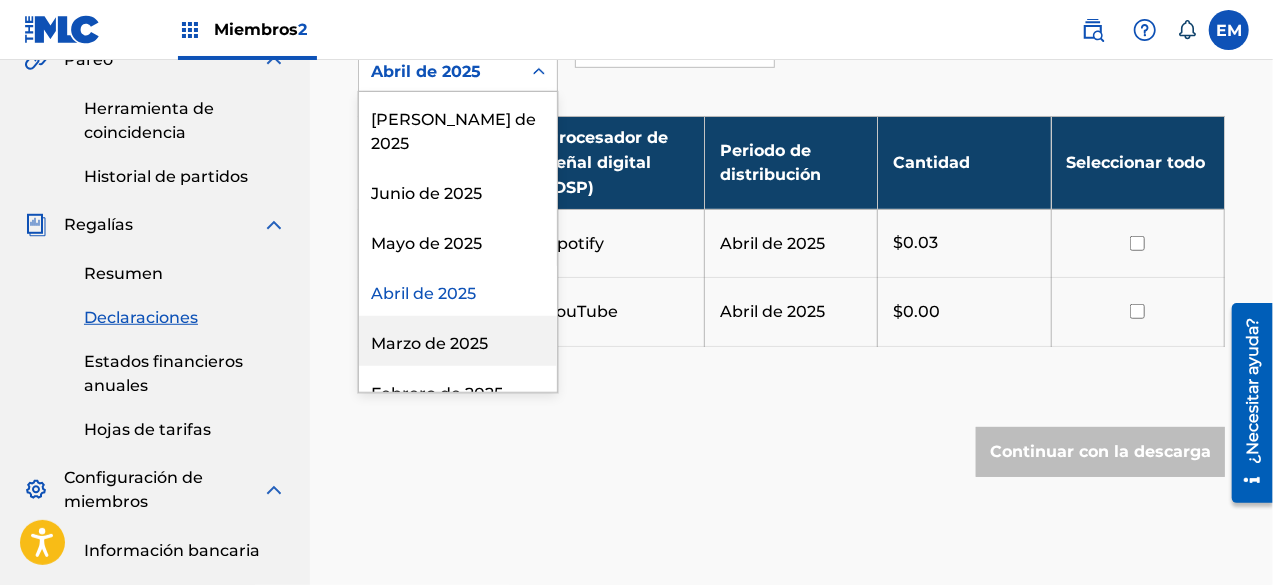 click on "Marzo de 2025" at bounding box center (429, 343) 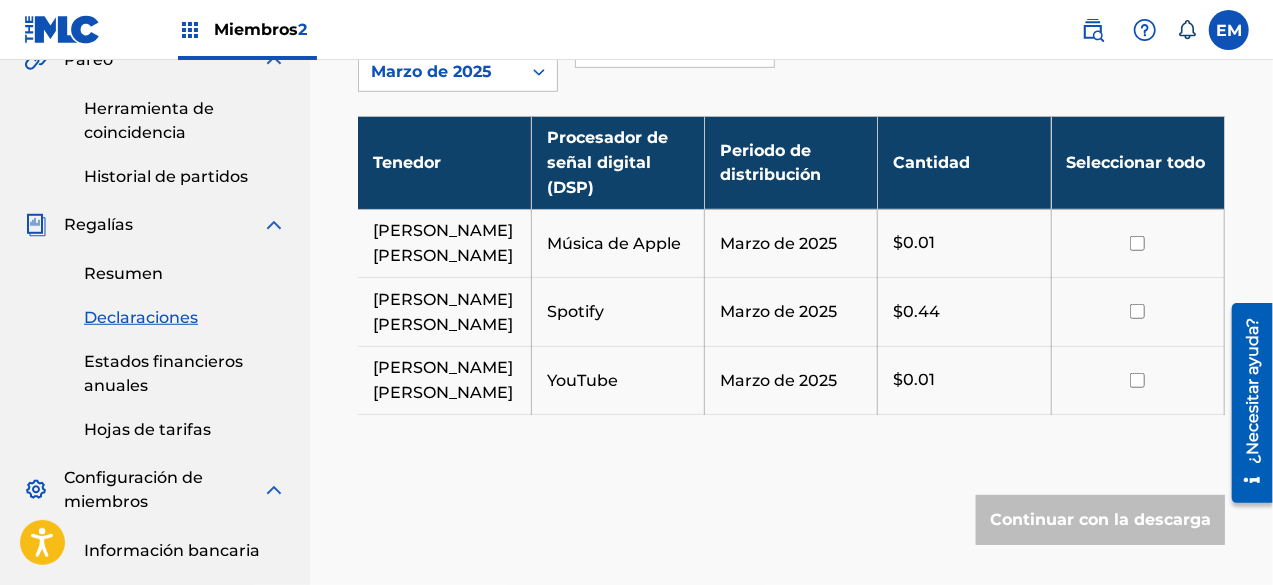click 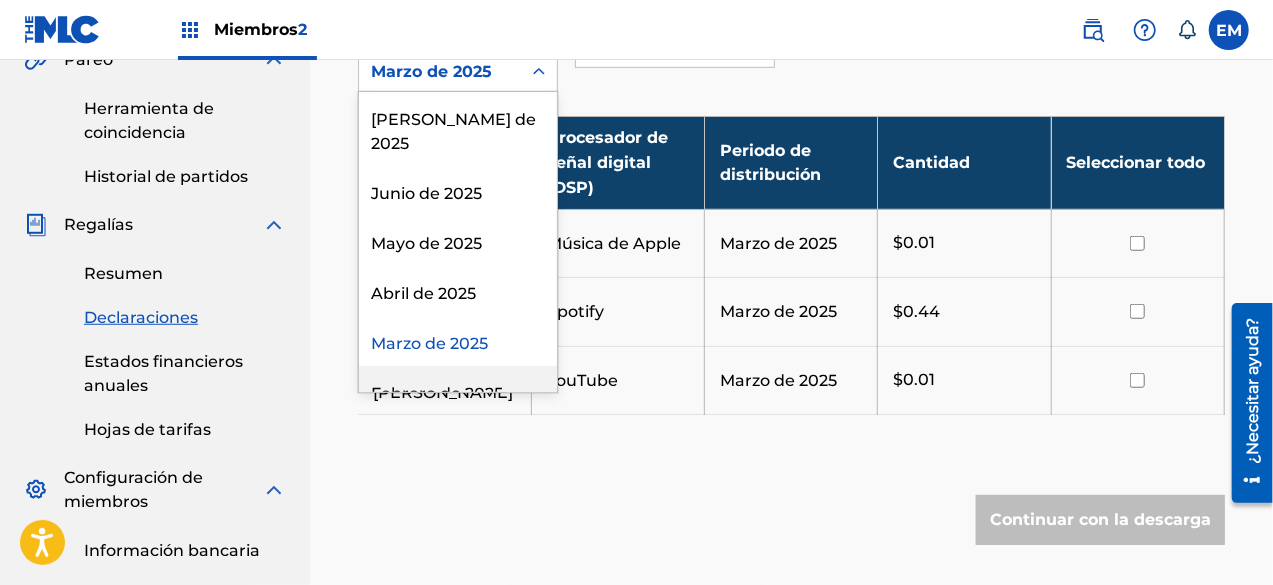 click on "Febrero de 2025" at bounding box center [437, 393] 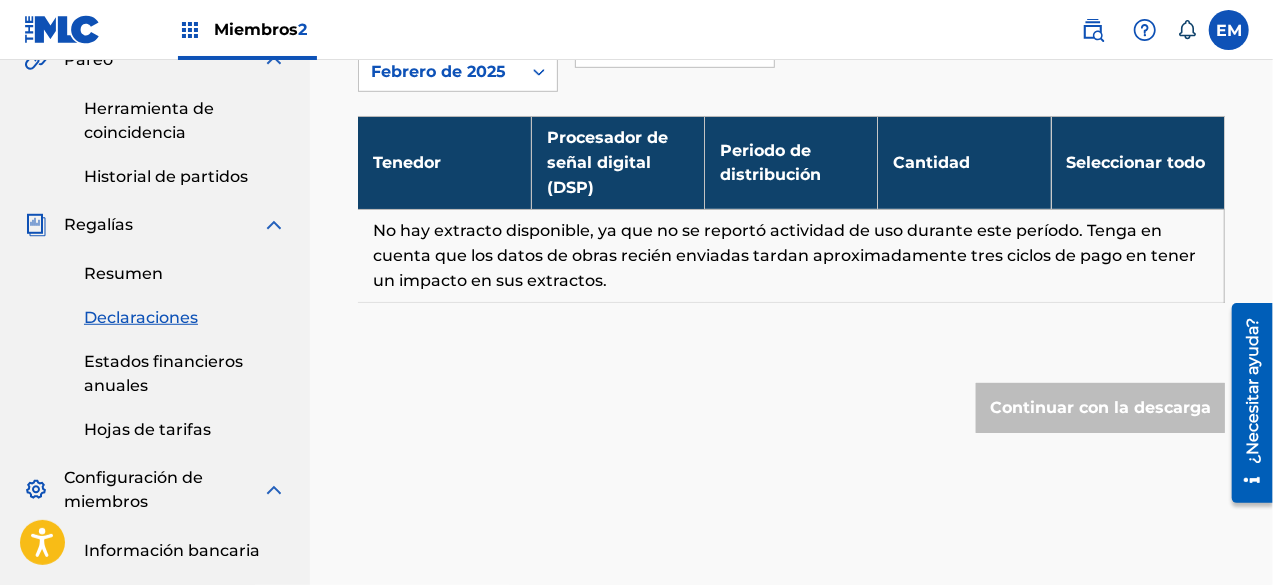 click on "Miembros" at bounding box center [256, 29] 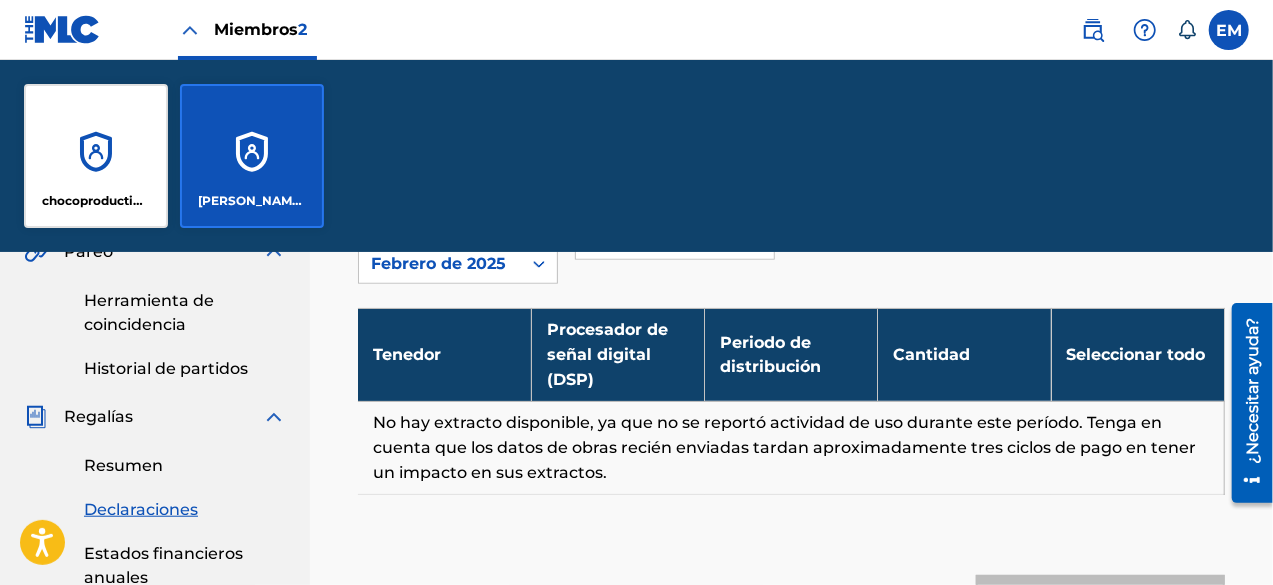 scroll, scrollTop: 792, scrollLeft: 0, axis: vertical 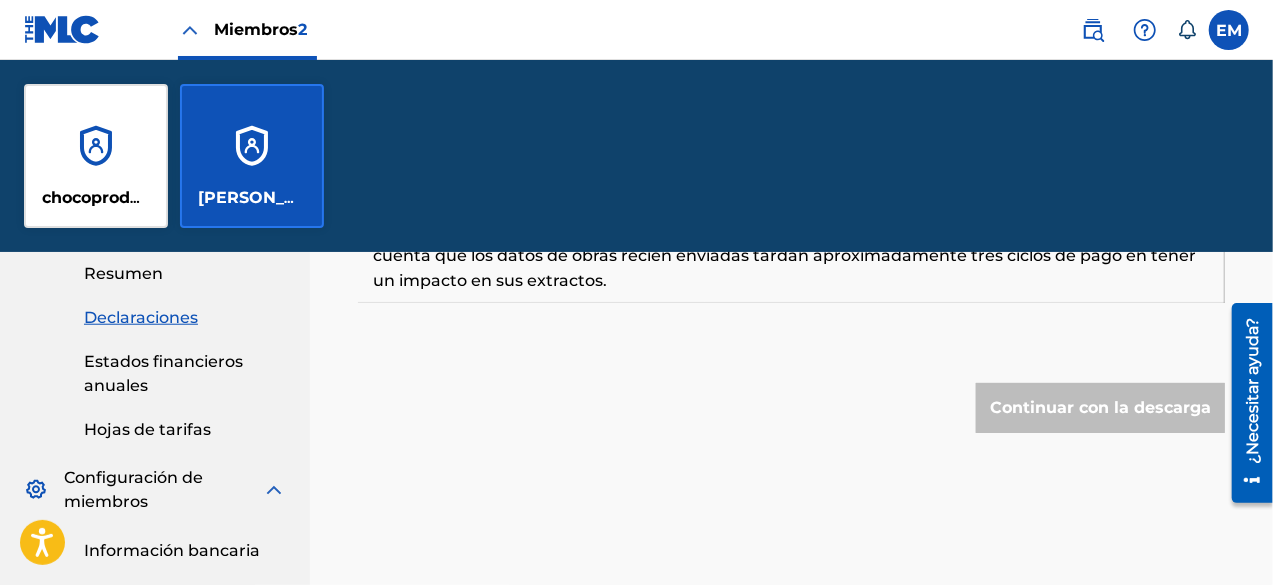 click on "chocoproductionsrd" at bounding box center [96, 156] 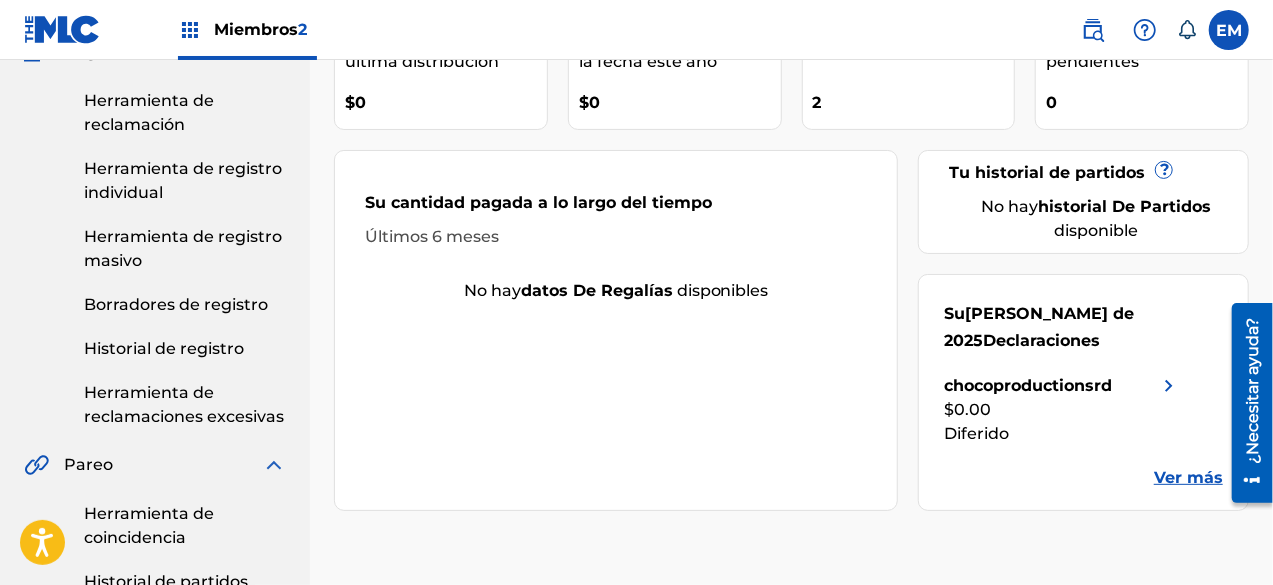 scroll, scrollTop: 200, scrollLeft: 0, axis: vertical 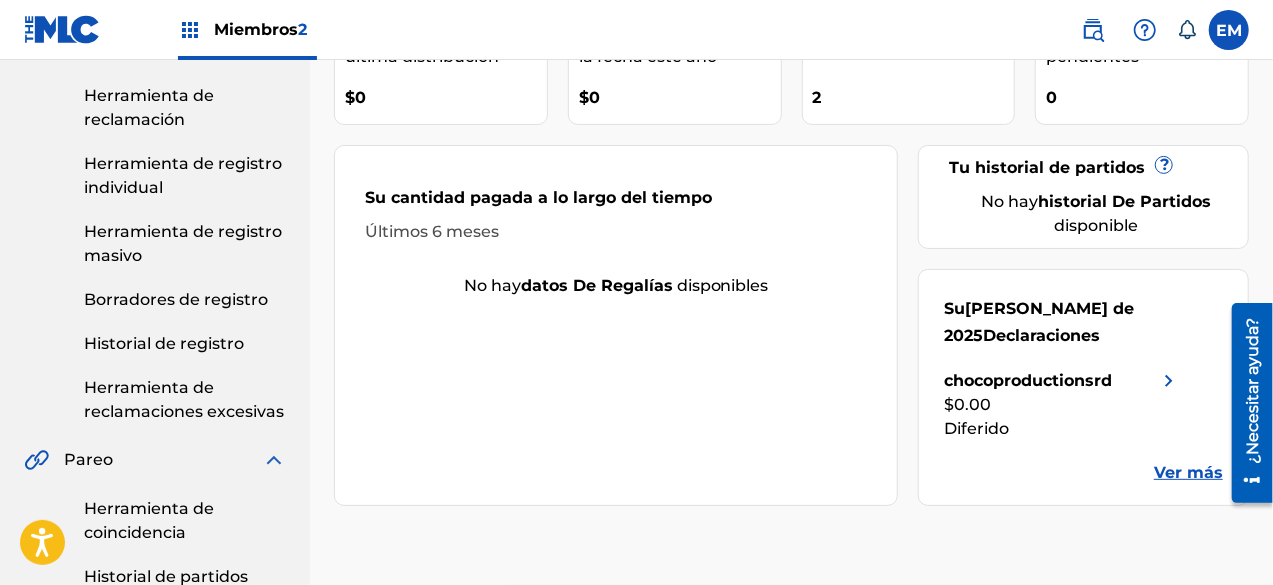 click on "Diferido" at bounding box center [976, 428] 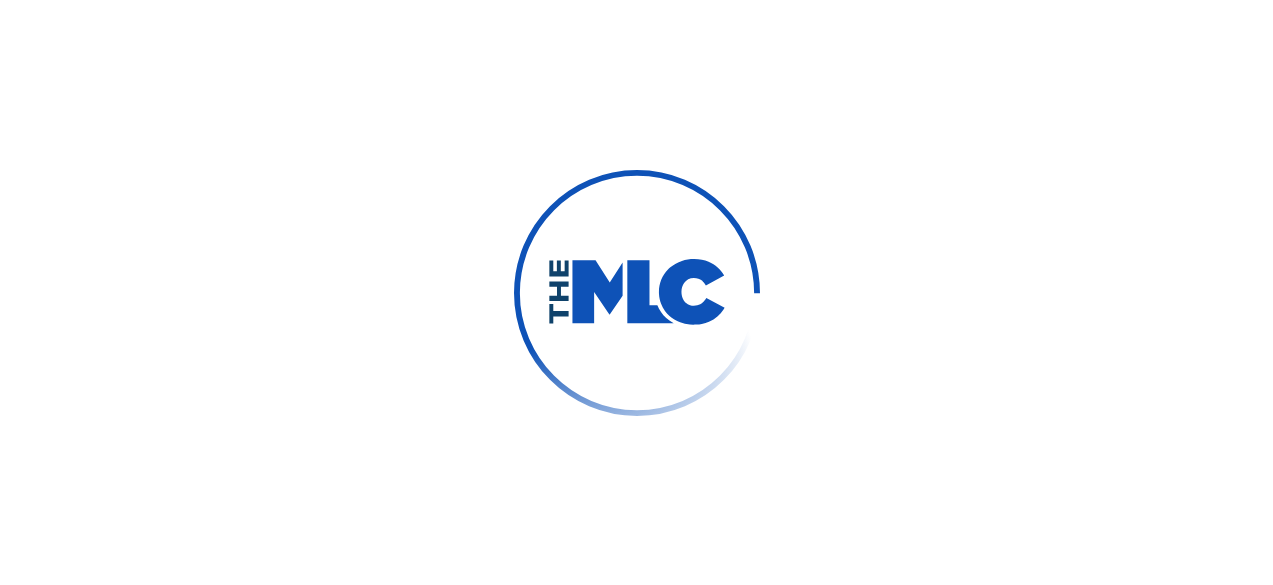 scroll, scrollTop: 0, scrollLeft: 0, axis: both 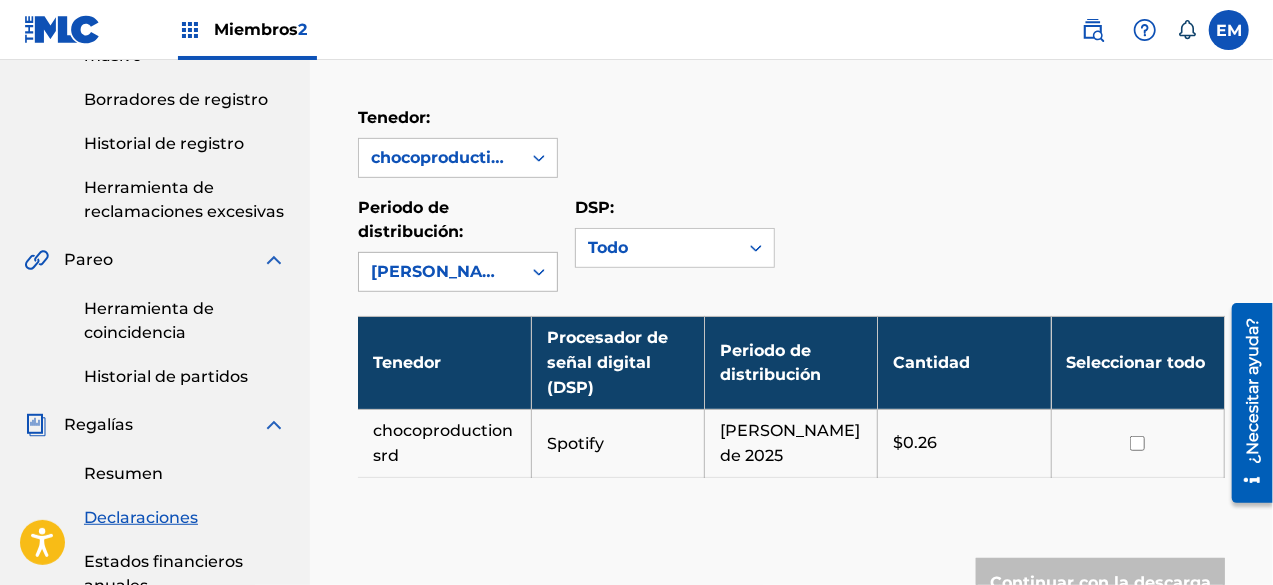 click on "[DATE]" at bounding box center (440, 272) 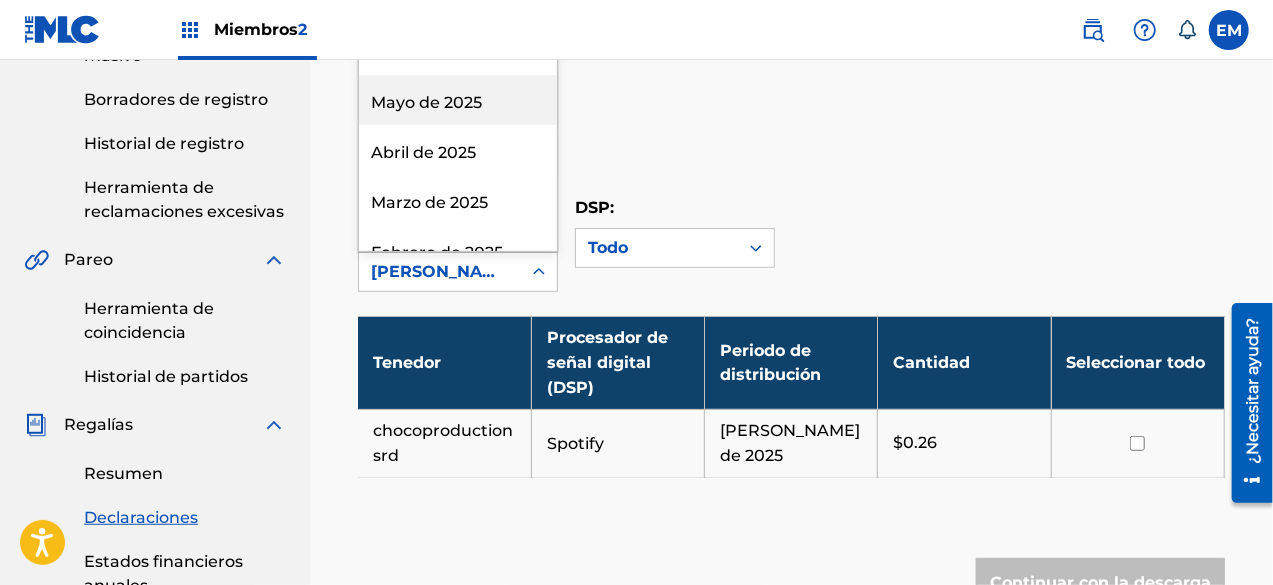 click on "Mayo de 2025" at bounding box center [426, 102] 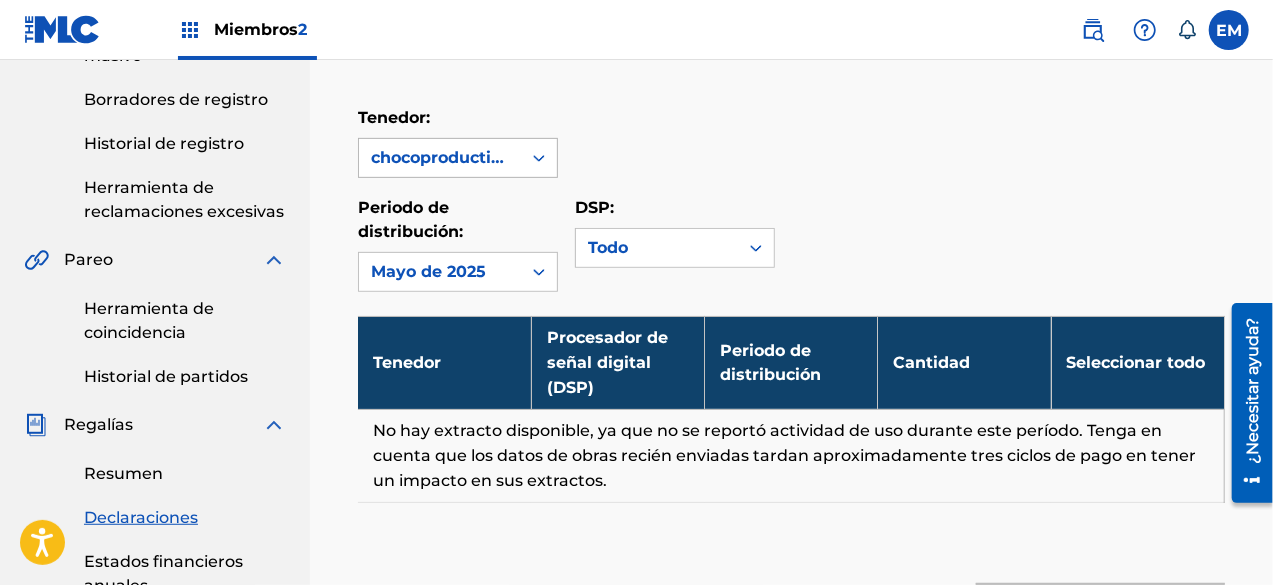 click 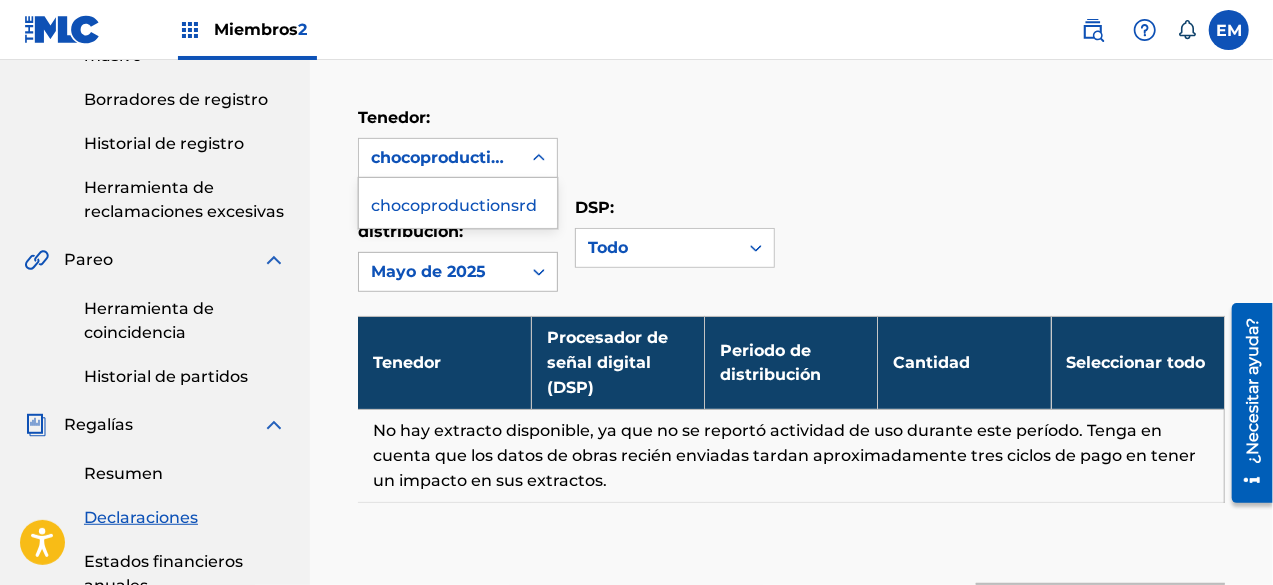 click at bounding box center [539, 272] 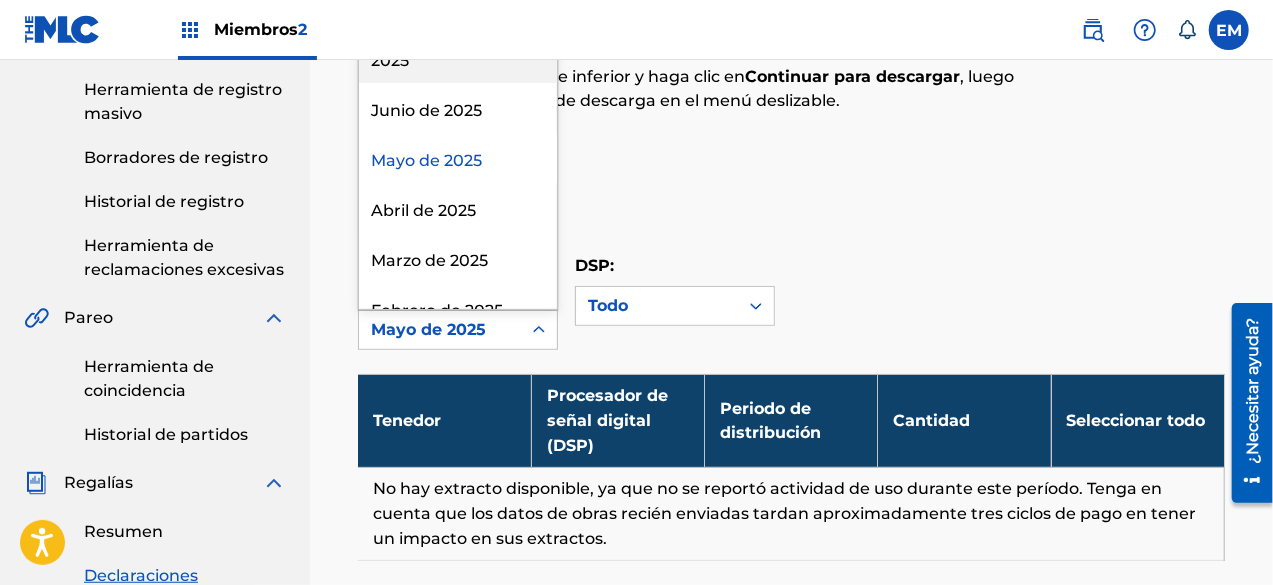 scroll, scrollTop: 300, scrollLeft: 0, axis: vertical 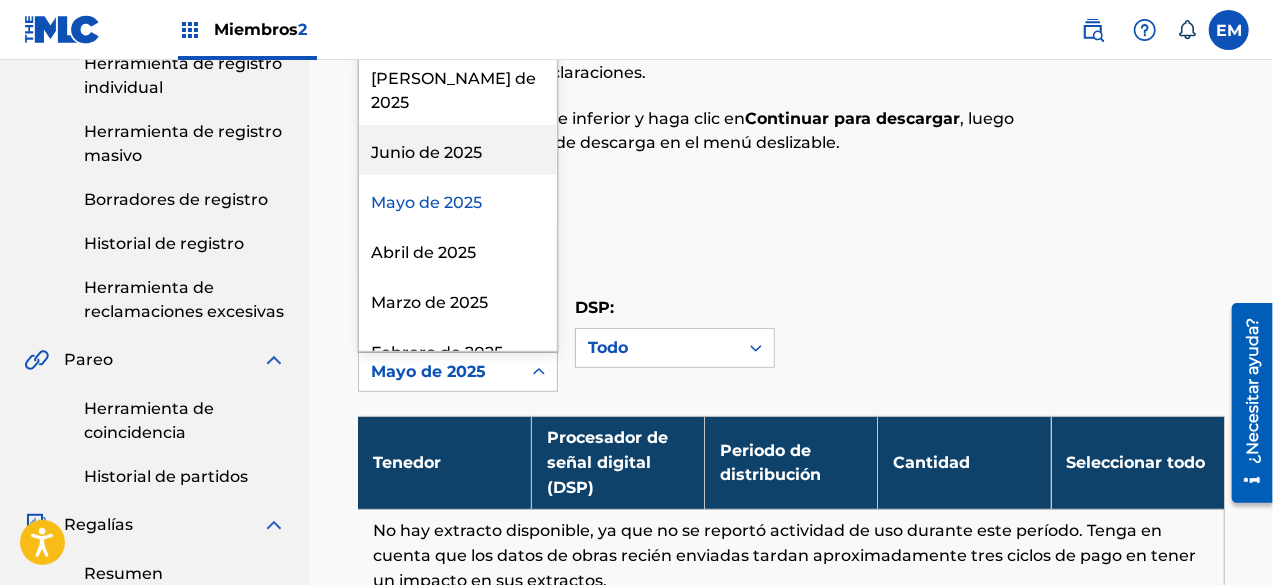 click on "Junio de 2025" at bounding box center (426, 152) 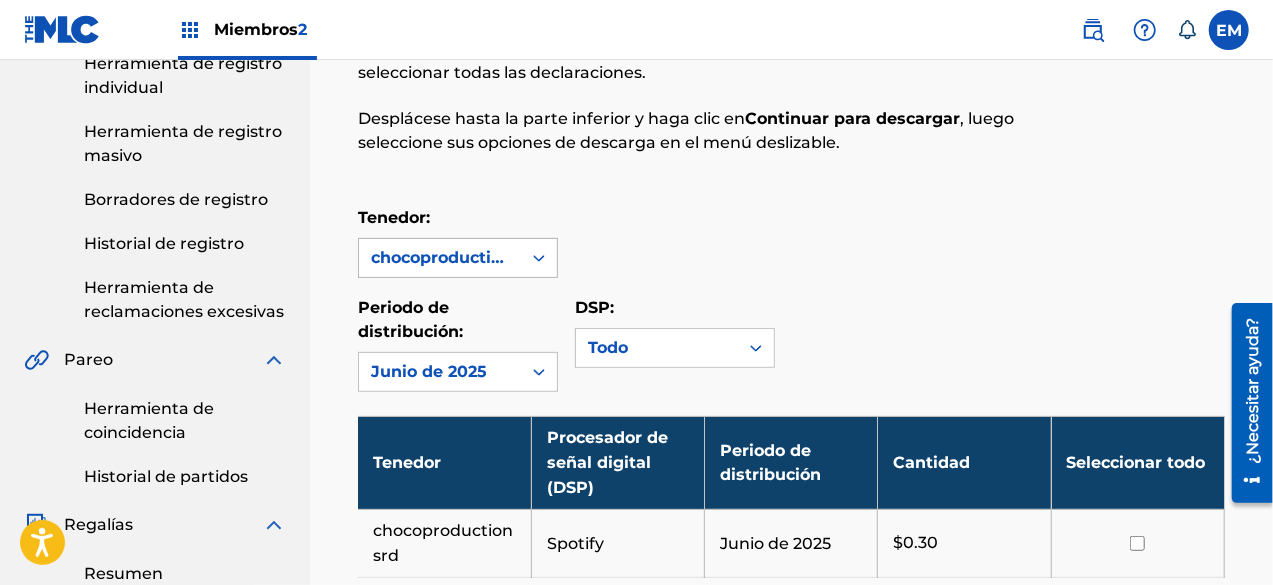 click 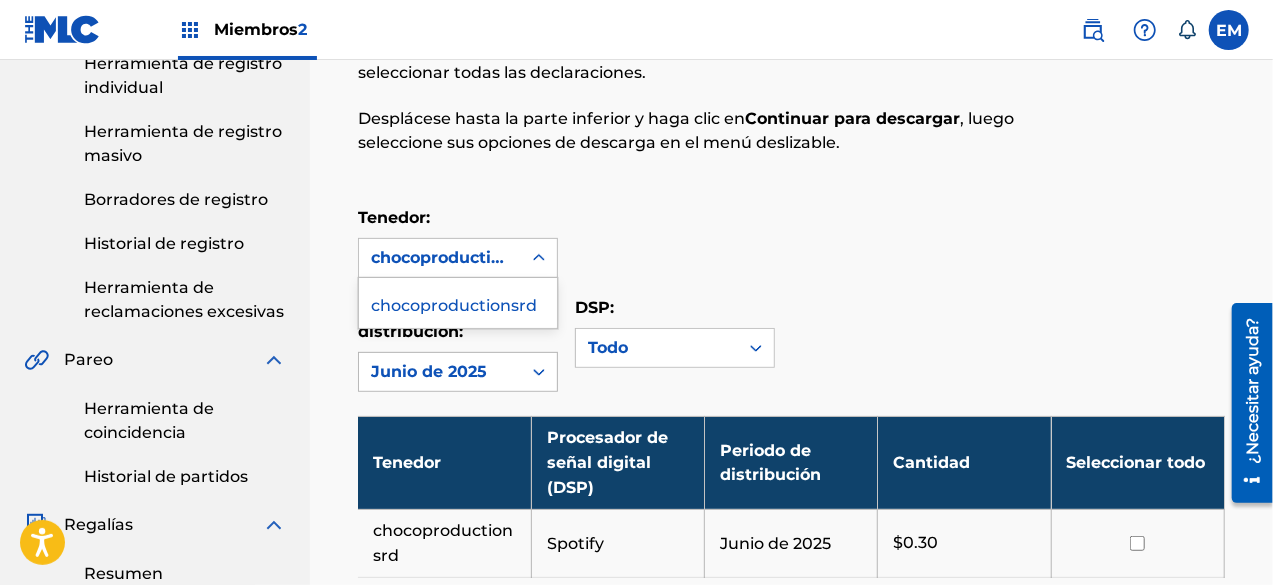 click at bounding box center (539, 372) 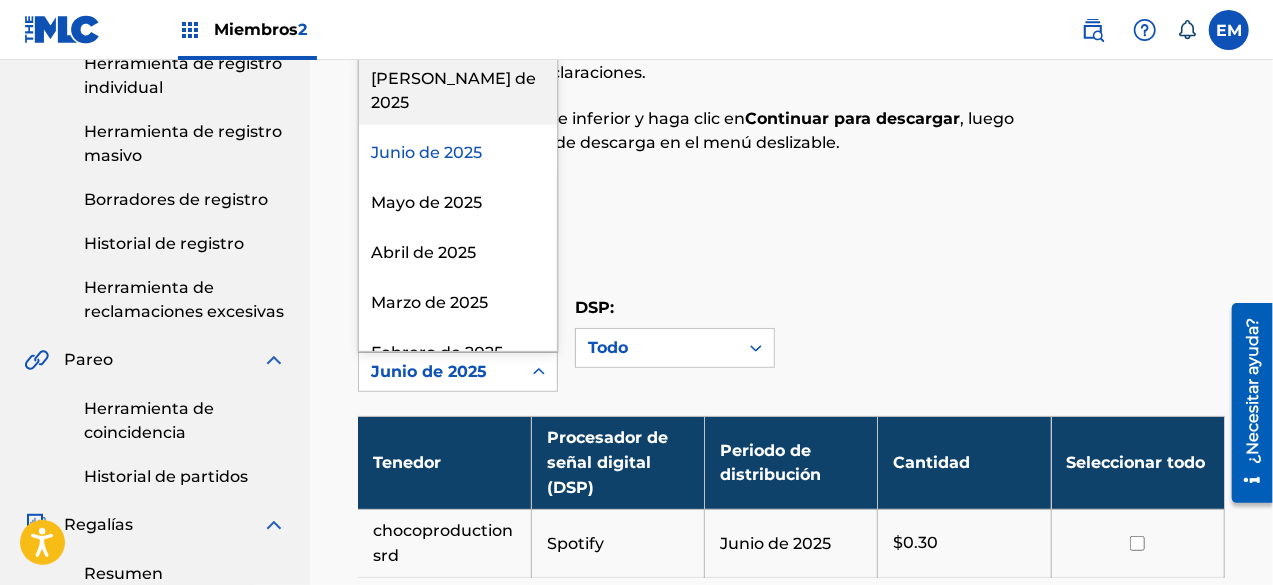 click on "[PERSON_NAME] de 2025" at bounding box center (453, 90) 